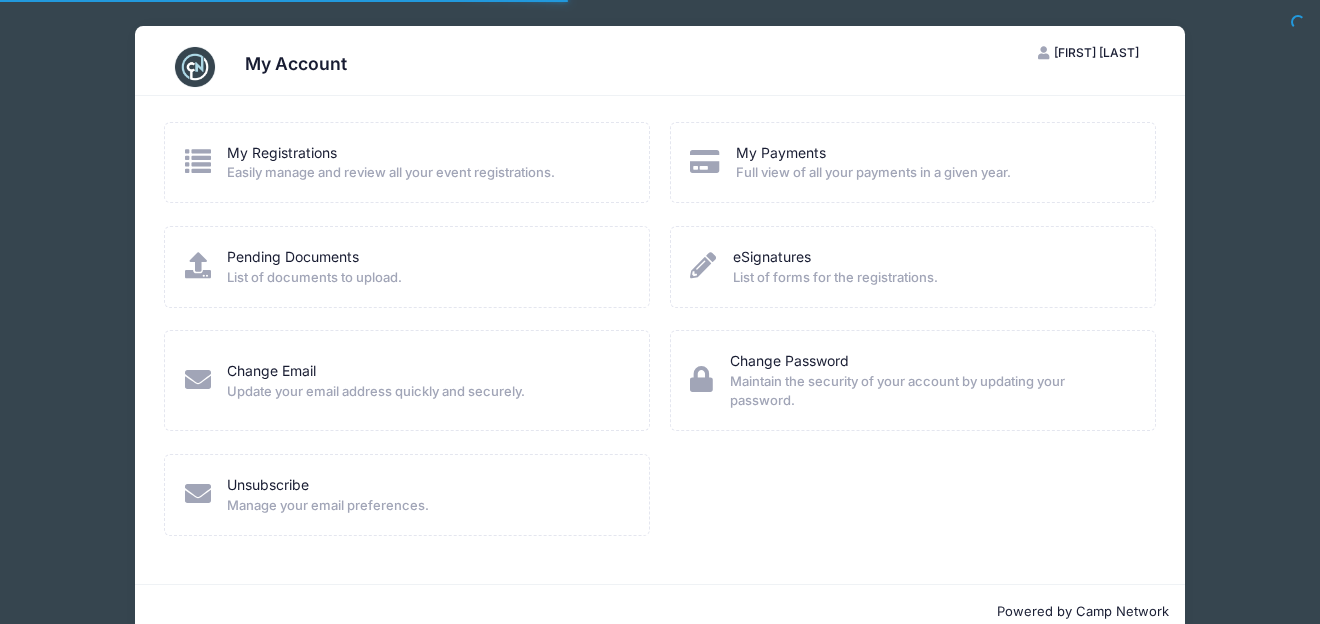 scroll, scrollTop: 0, scrollLeft: 0, axis: both 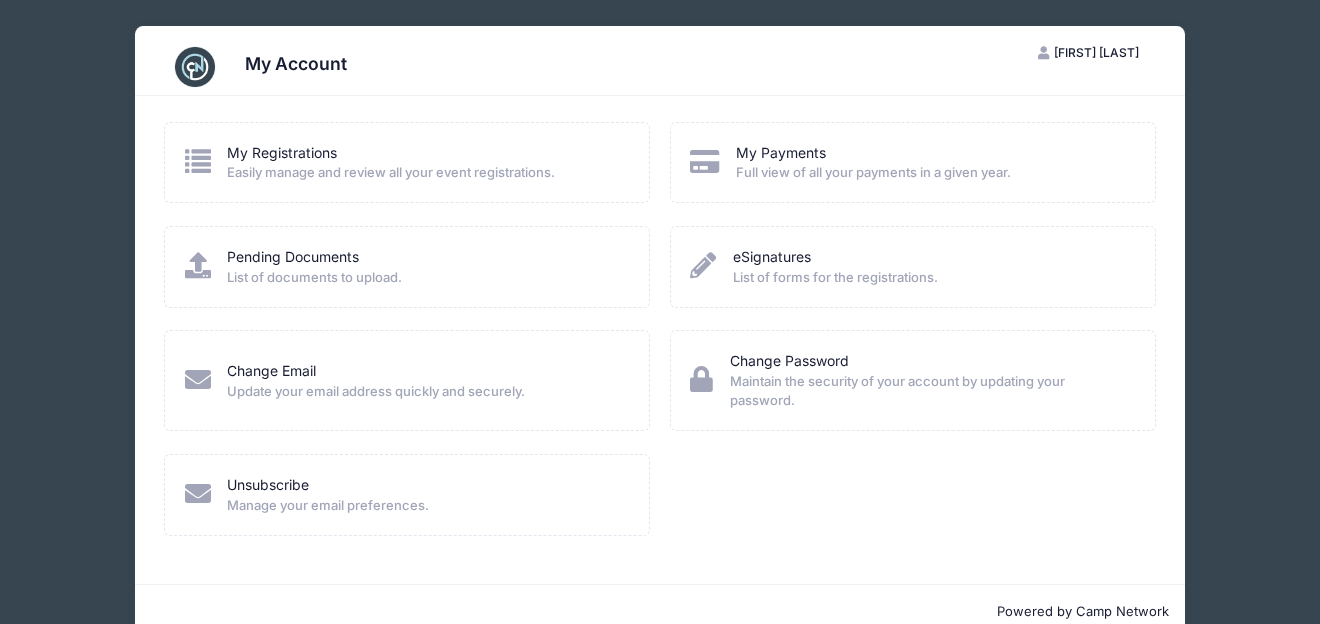 click on "Easily manage and review all your event registrations." at bounding box center (391, 173) 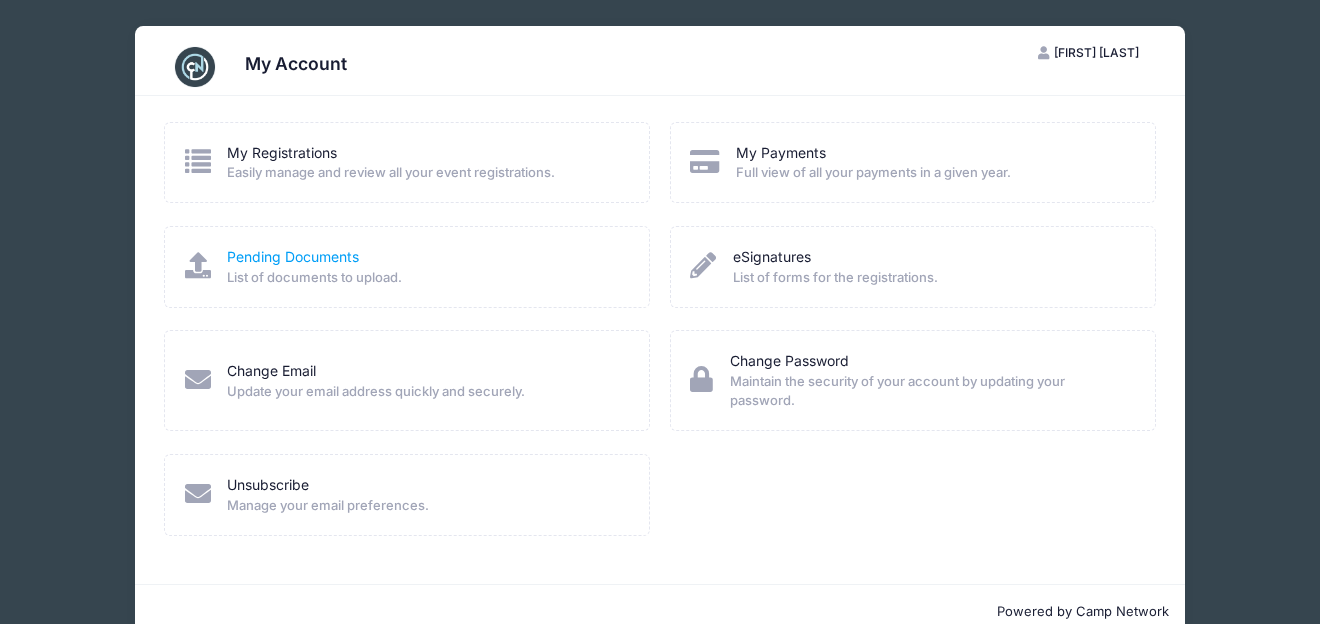 click on "Pending Documents" at bounding box center [293, 256] 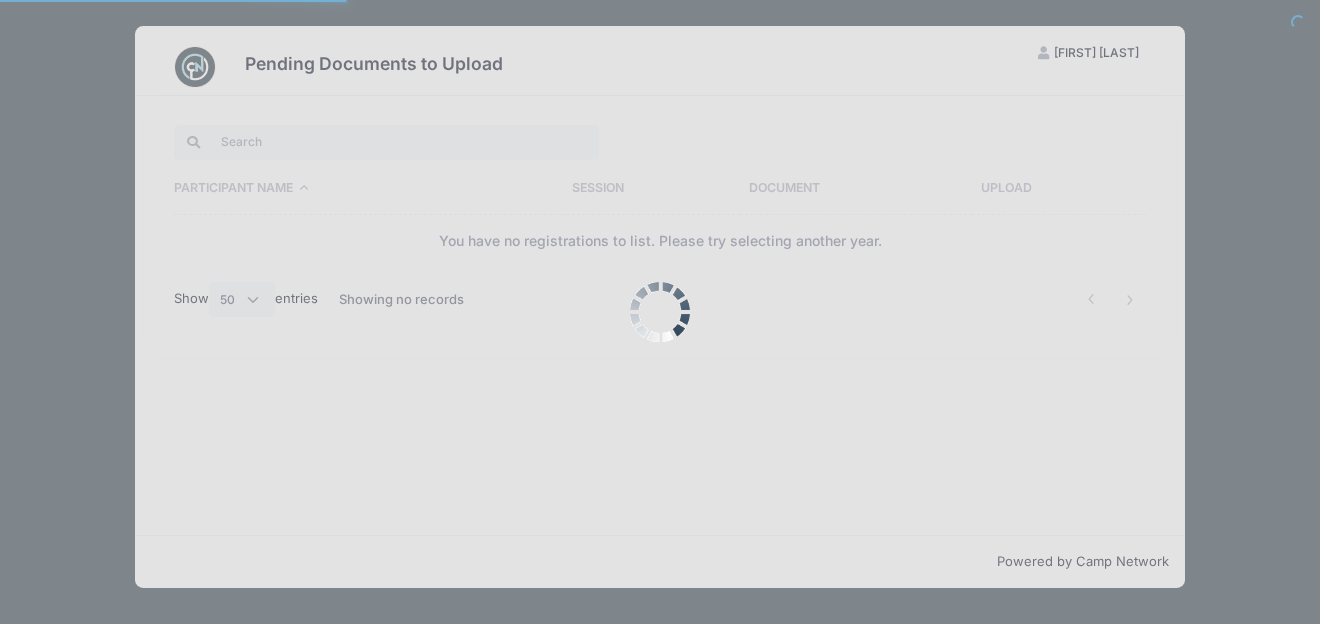 select on "50" 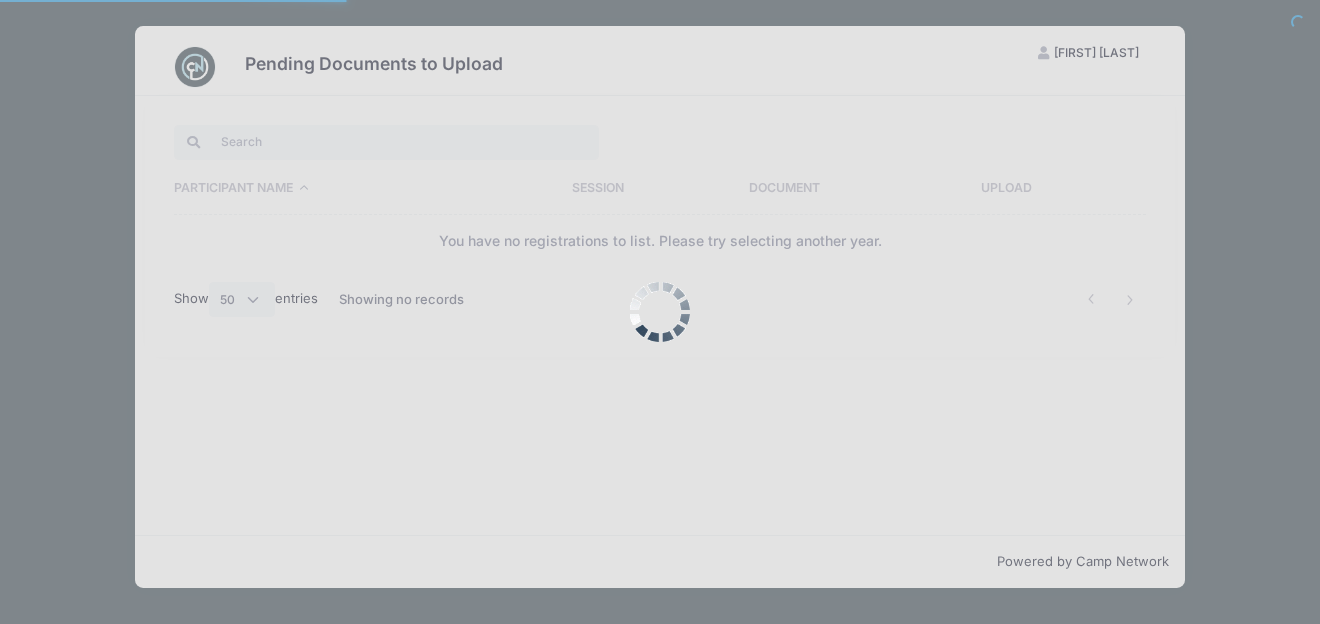scroll, scrollTop: 0, scrollLeft: 0, axis: both 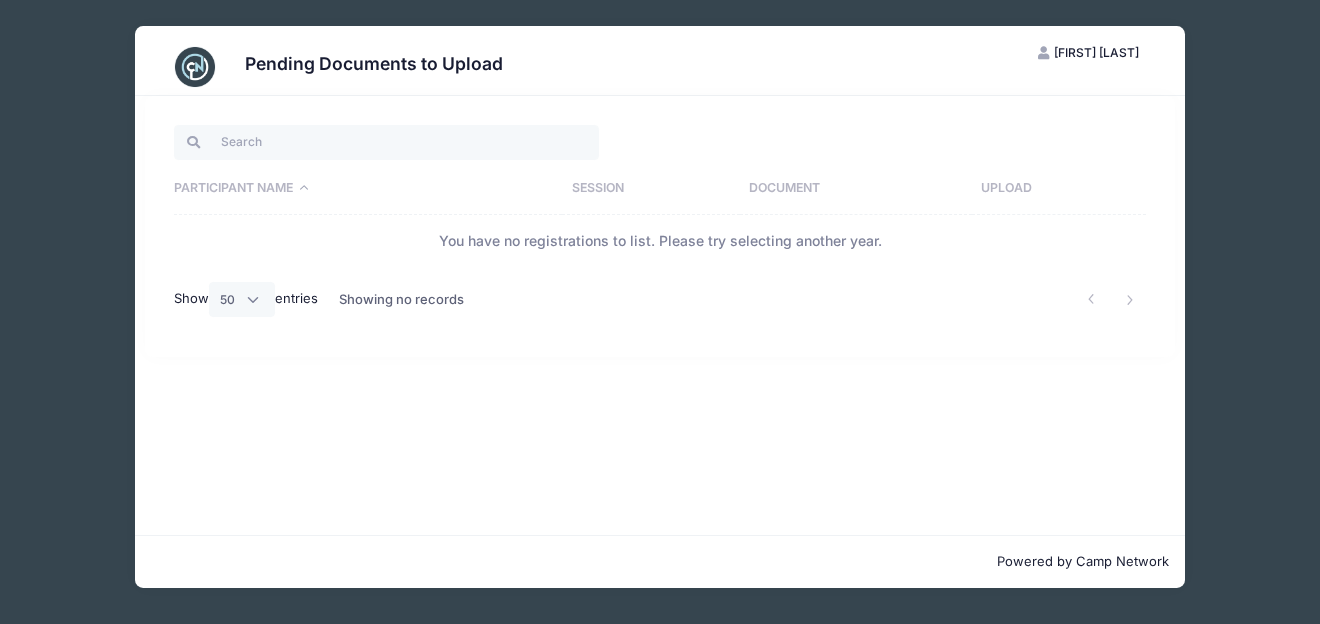 click on "Session" at bounding box center [650, 189] 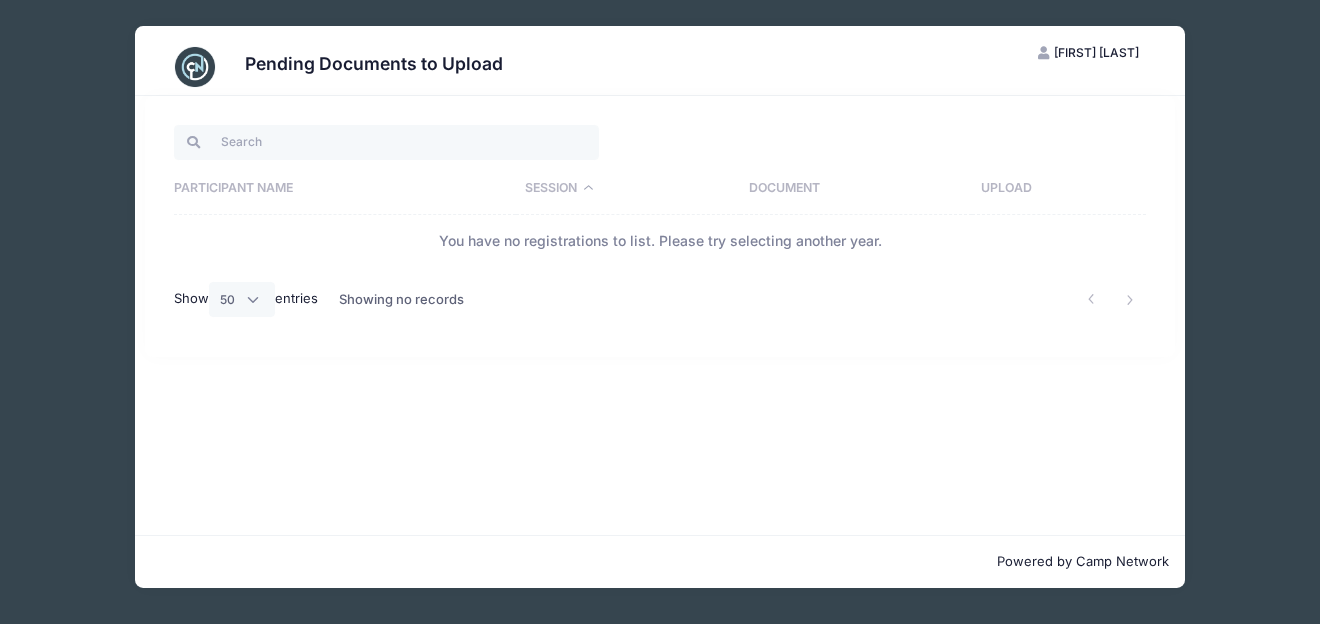 click on "Document" at bounding box center (856, 189) 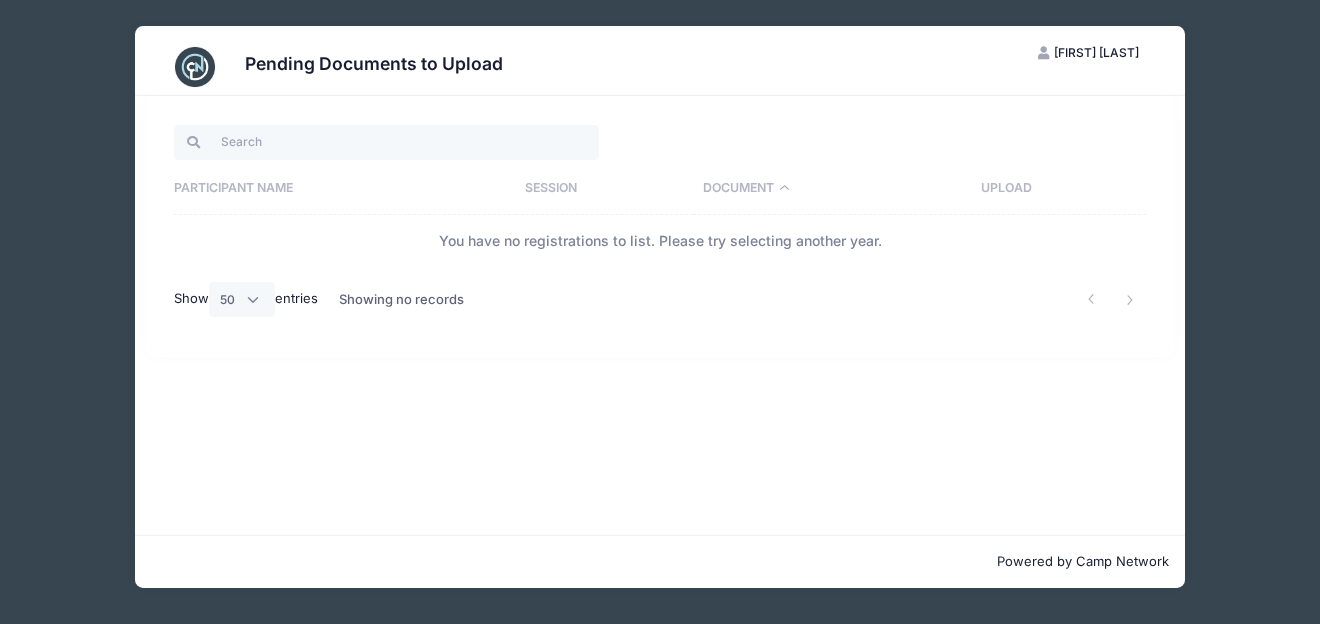 click on "Pending Documents to Upload
JW [FIRST] [LAST]      My Account
Logout
Participant Name Session Document Upload
You have no registrations to list. Please try selecting another year.
Show  All 10 25 50  entries Showing no records" at bounding box center [660, 307] 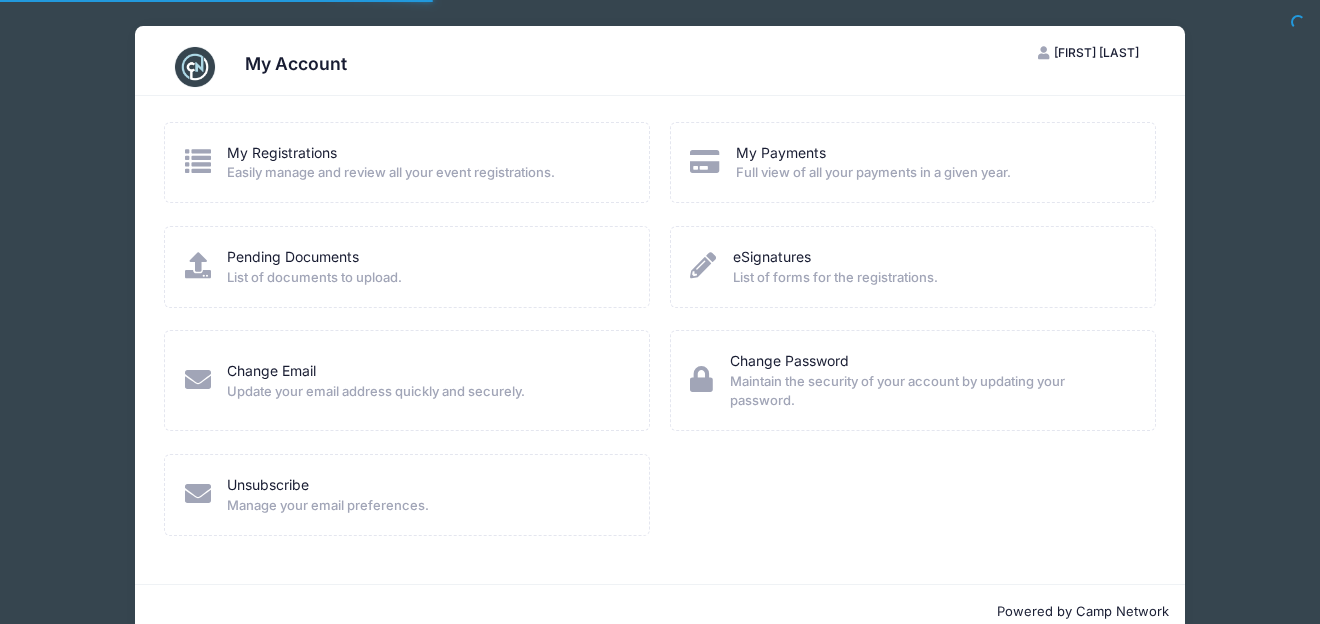 scroll, scrollTop: 0, scrollLeft: 0, axis: both 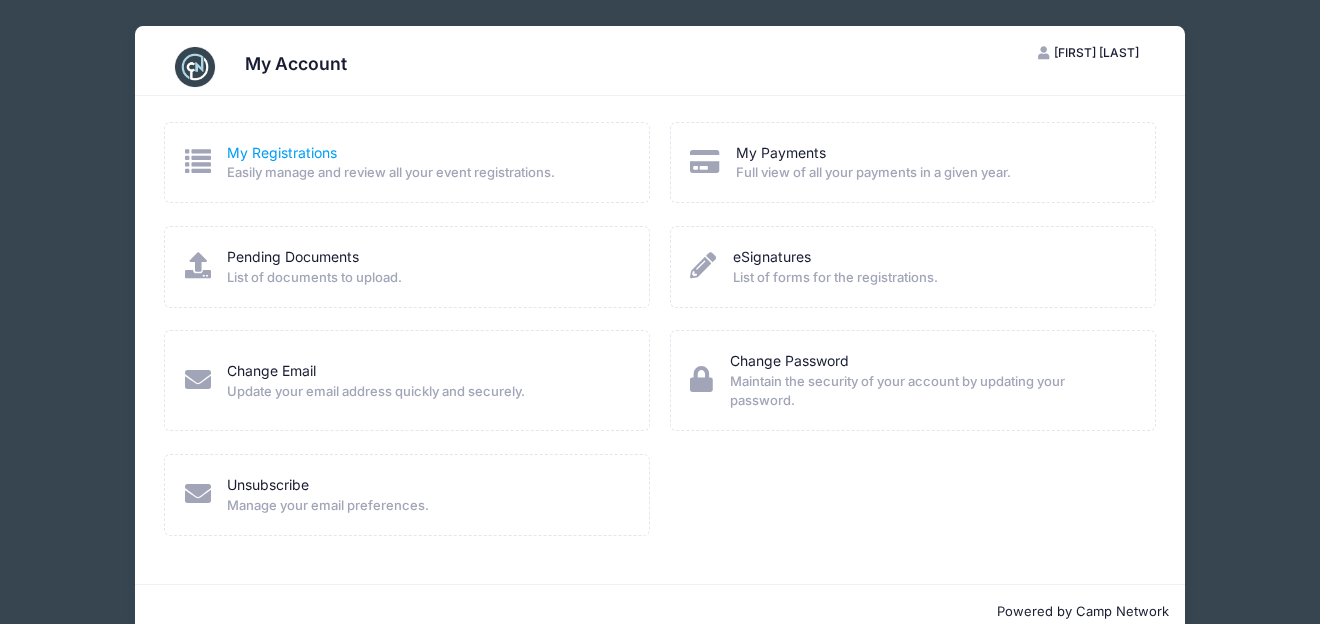 click on "My Registrations" at bounding box center [282, 152] 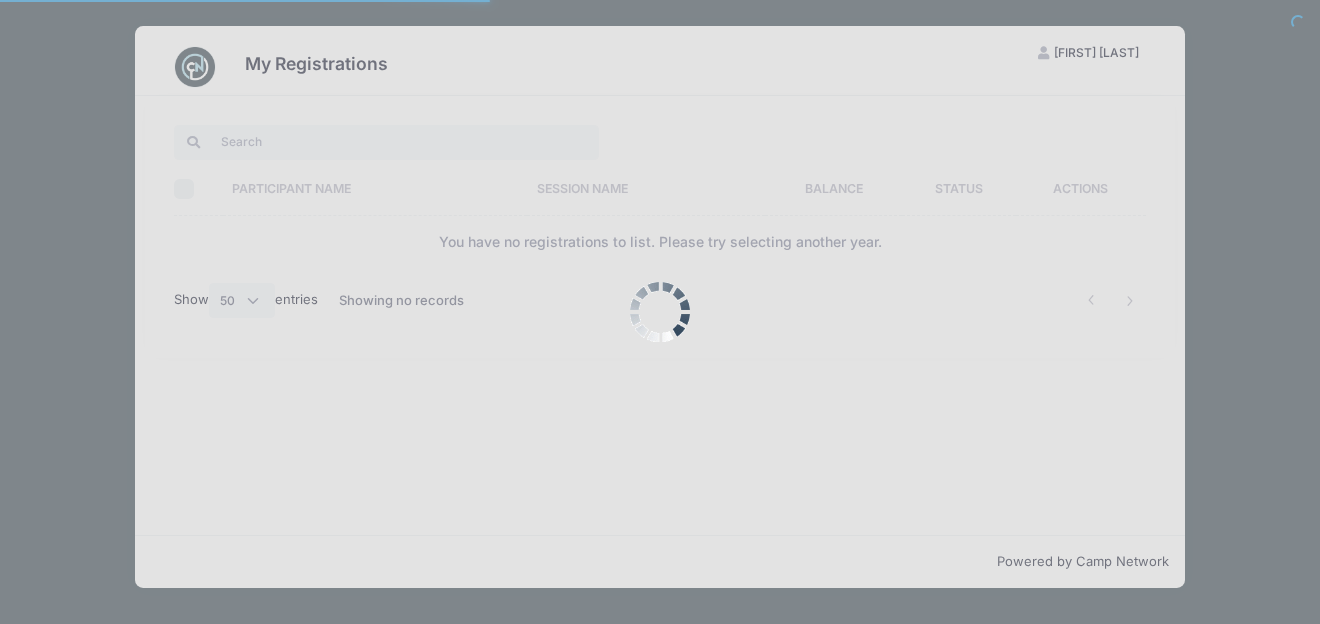 select on "50" 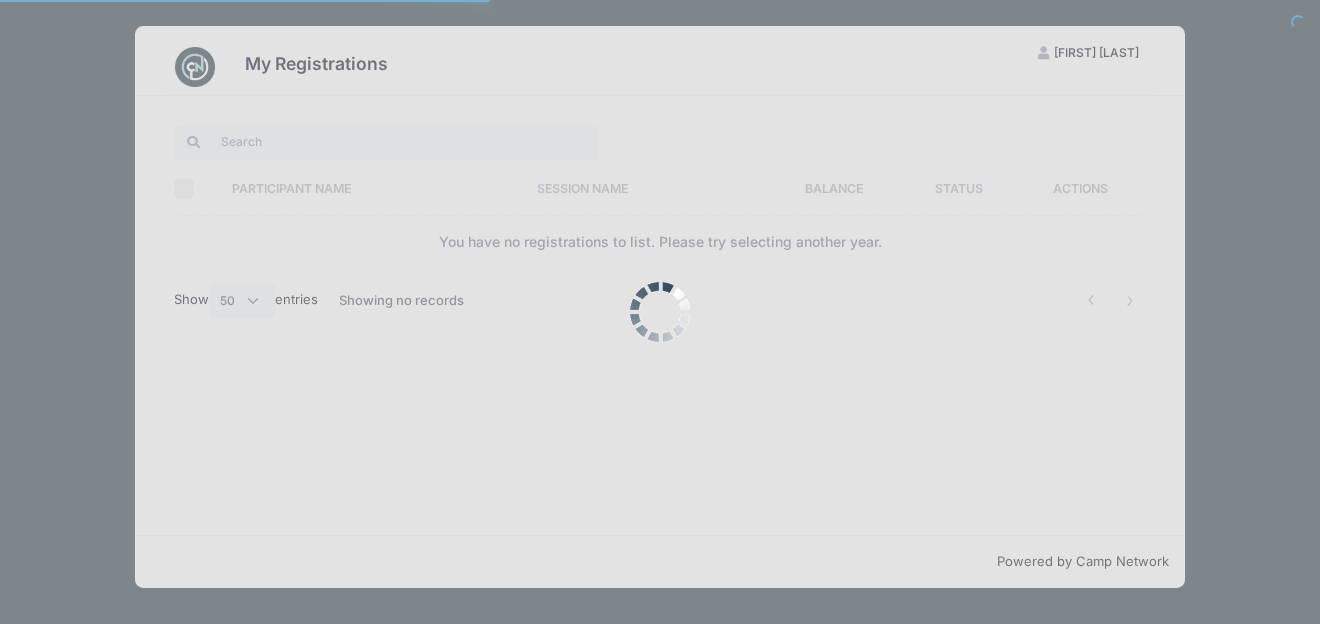 scroll, scrollTop: 0, scrollLeft: 0, axis: both 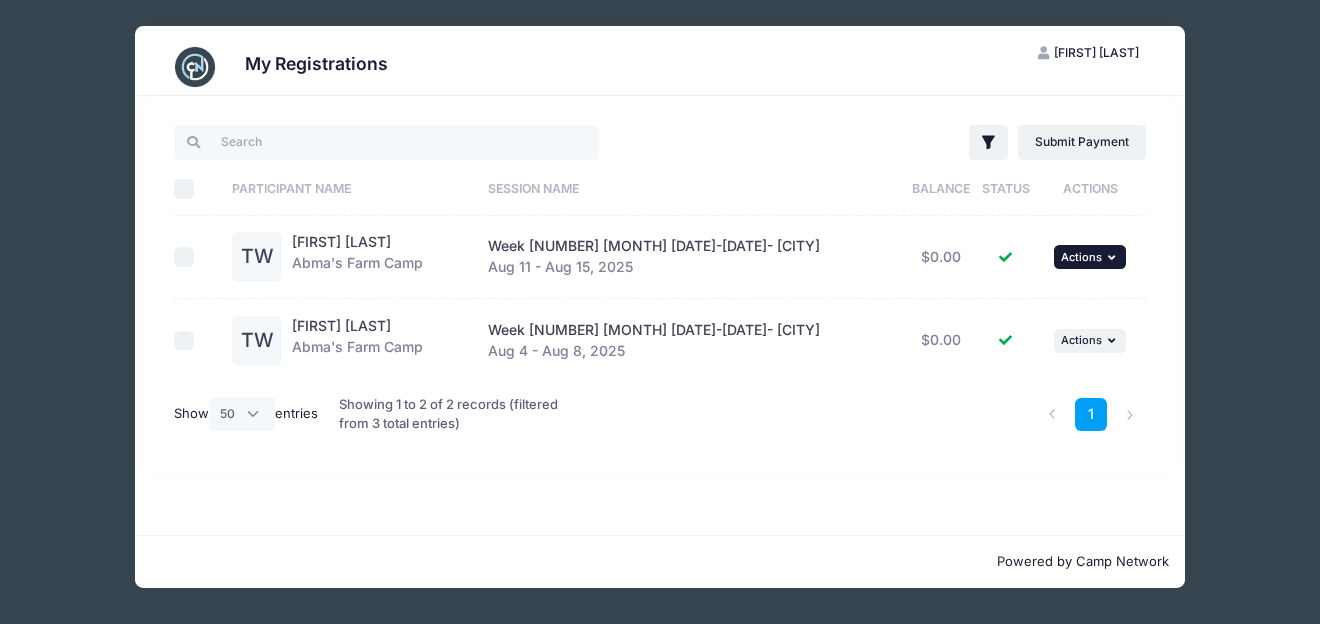 click at bounding box center [1114, 257] 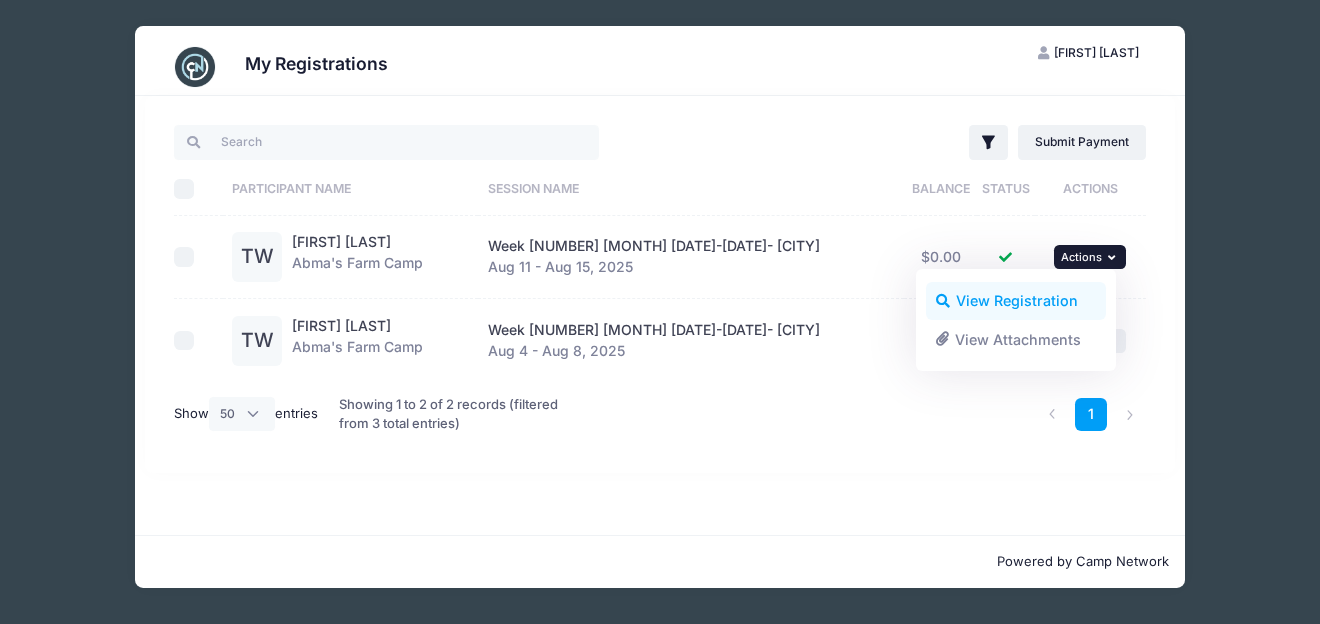 click on "View Registration" at bounding box center [1016, 301] 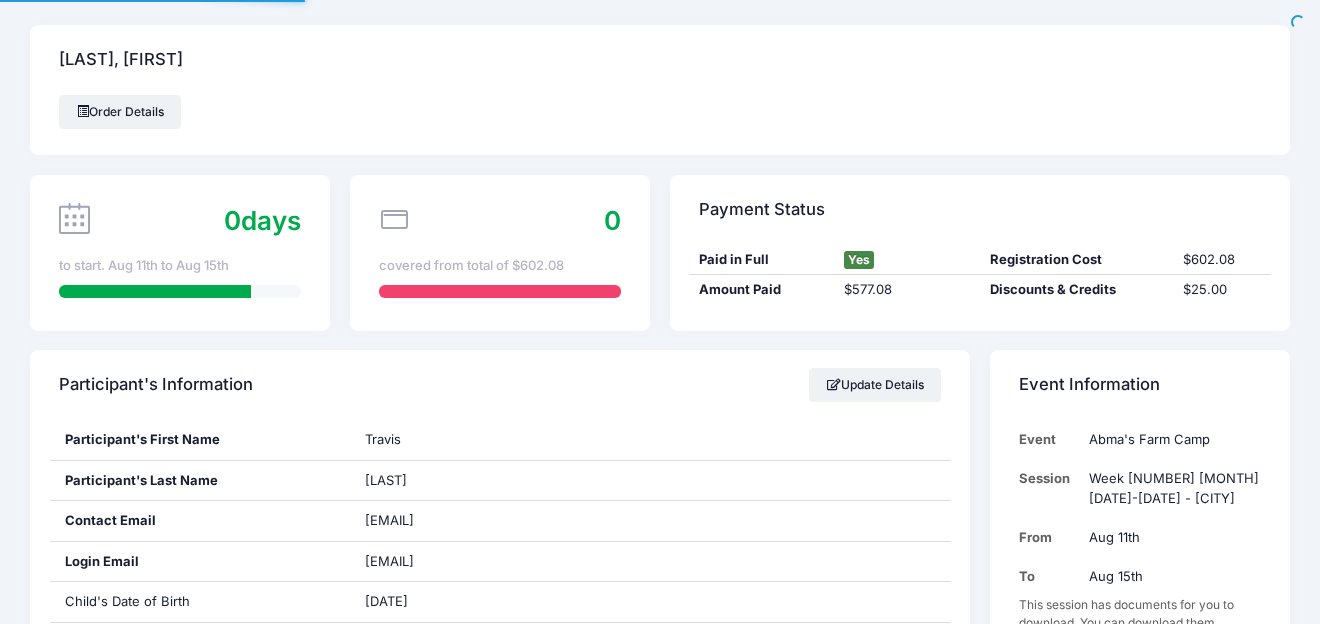 scroll, scrollTop: 0, scrollLeft: 0, axis: both 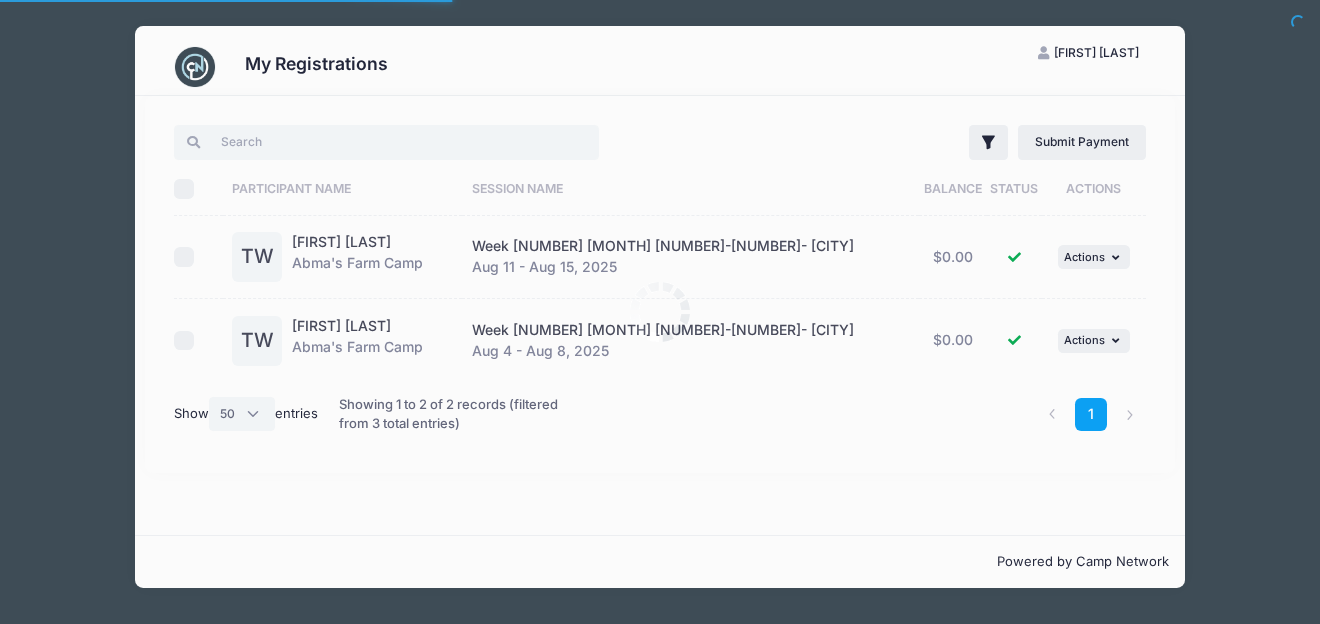 select on "50" 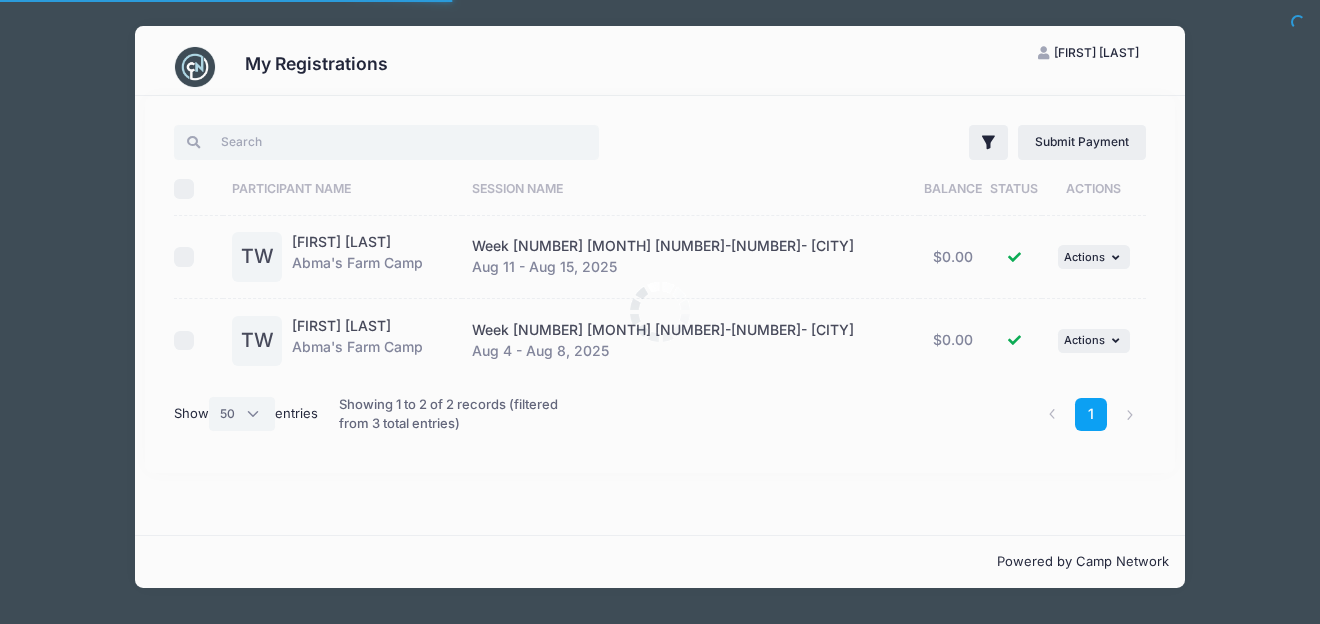 scroll, scrollTop: 0, scrollLeft: 0, axis: both 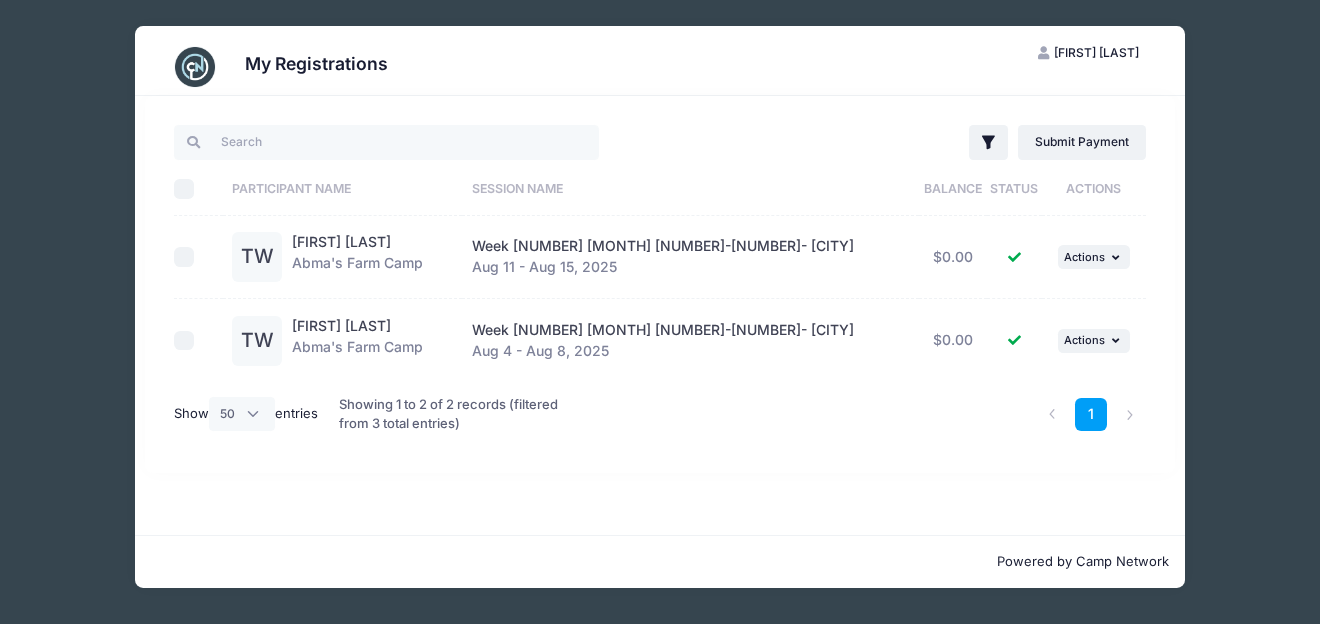 click on "... Actions      View Registration
View Attachments" at bounding box center (1094, 340) 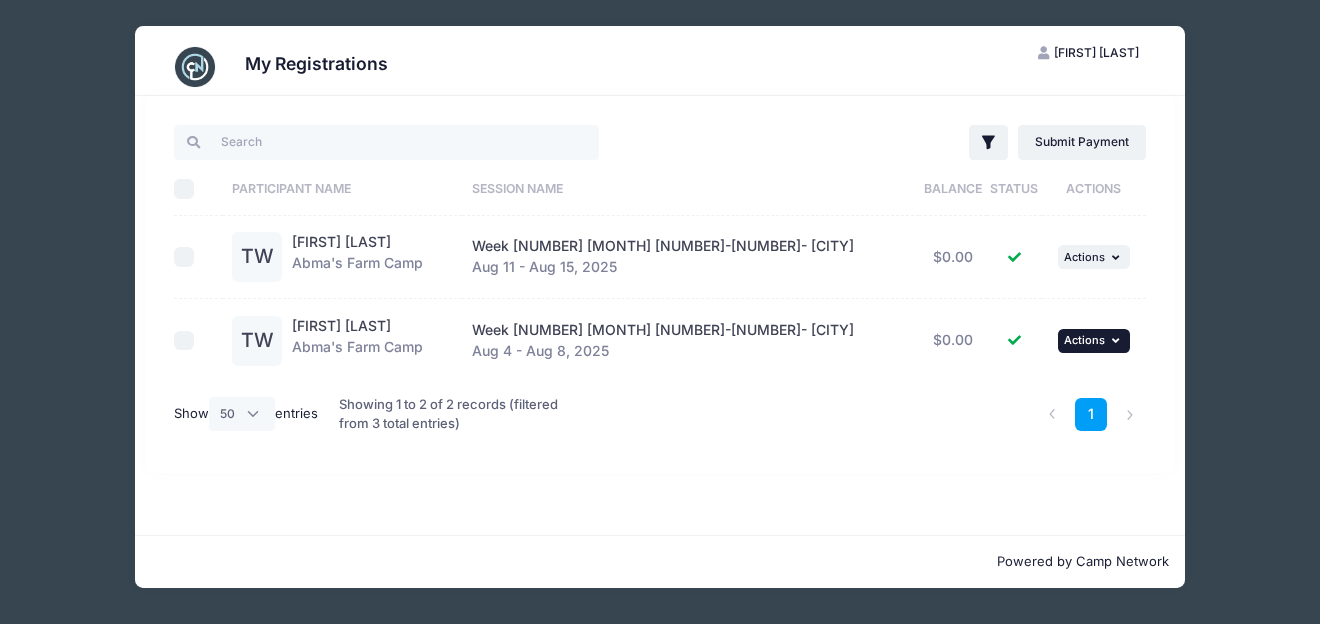 click on "... Actions" at bounding box center (1094, 341) 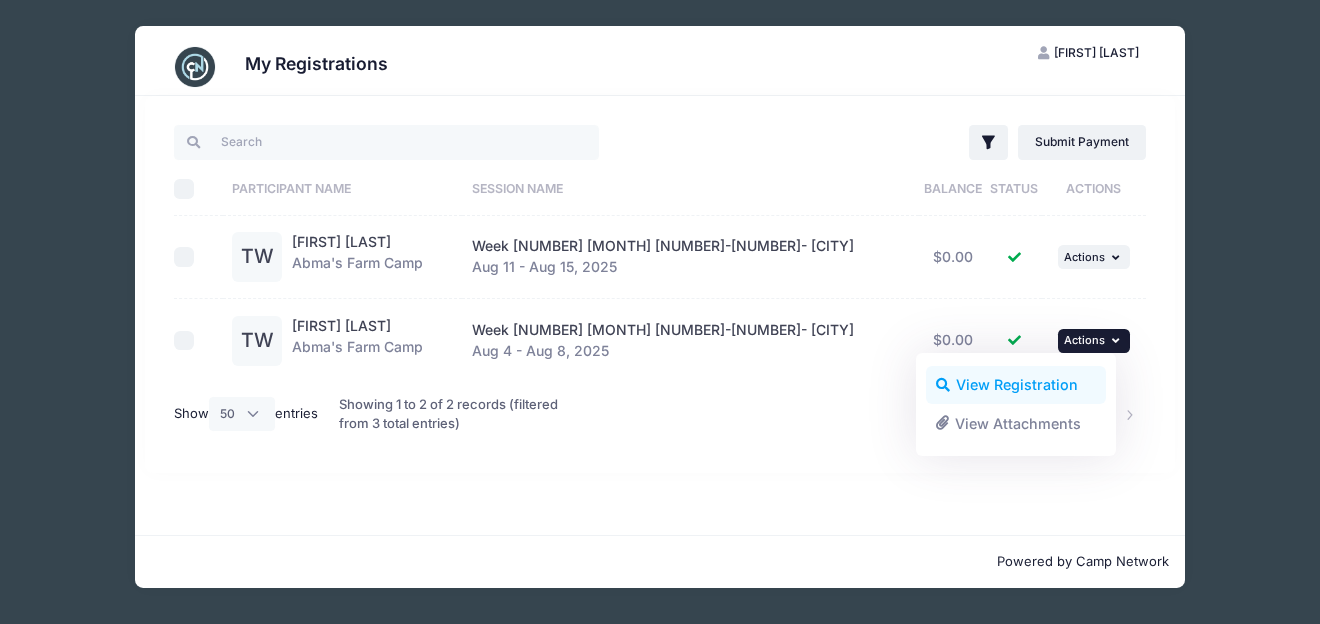 click on "View Registration" at bounding box center [1016, 385] 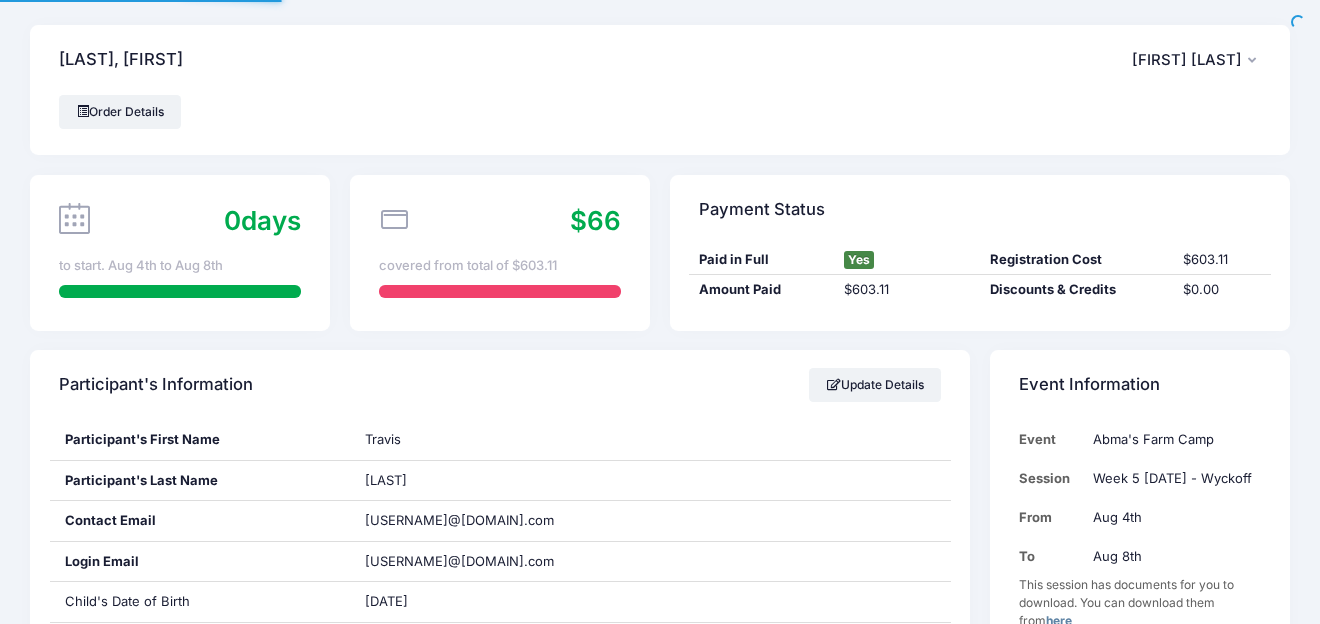 scroll, scrollTop: 0, scrollLeft: 0, axis: both 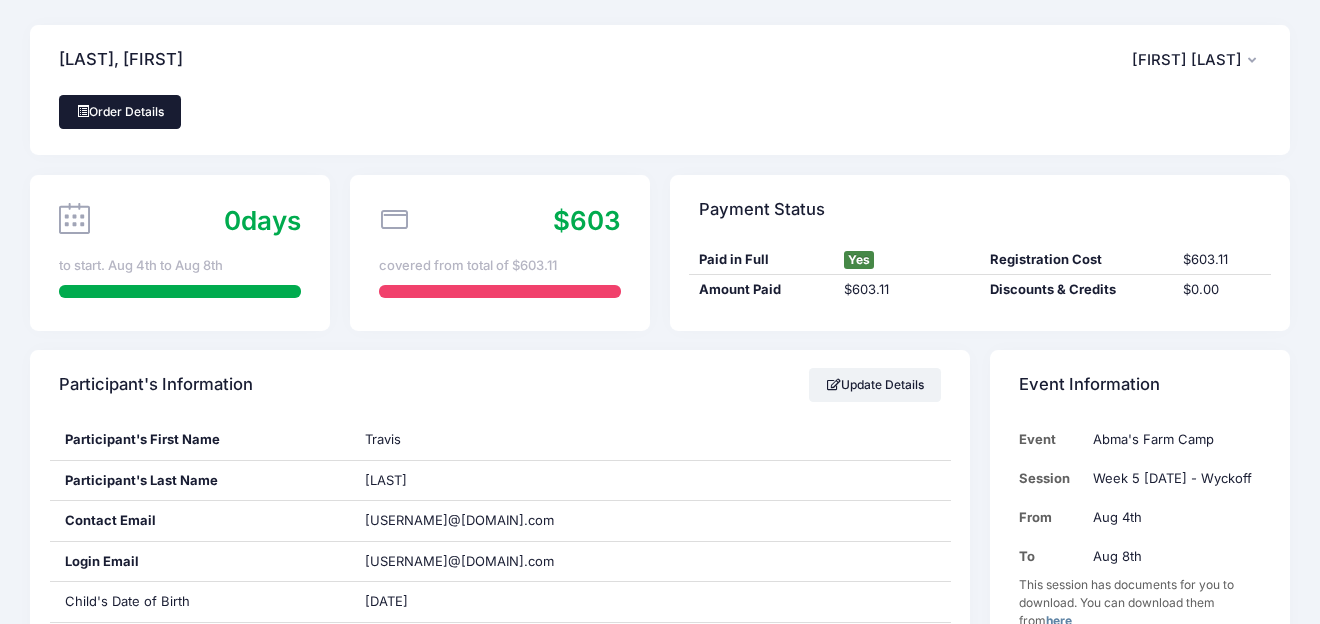 click on "Order Details" at bounding box center (120, 112) 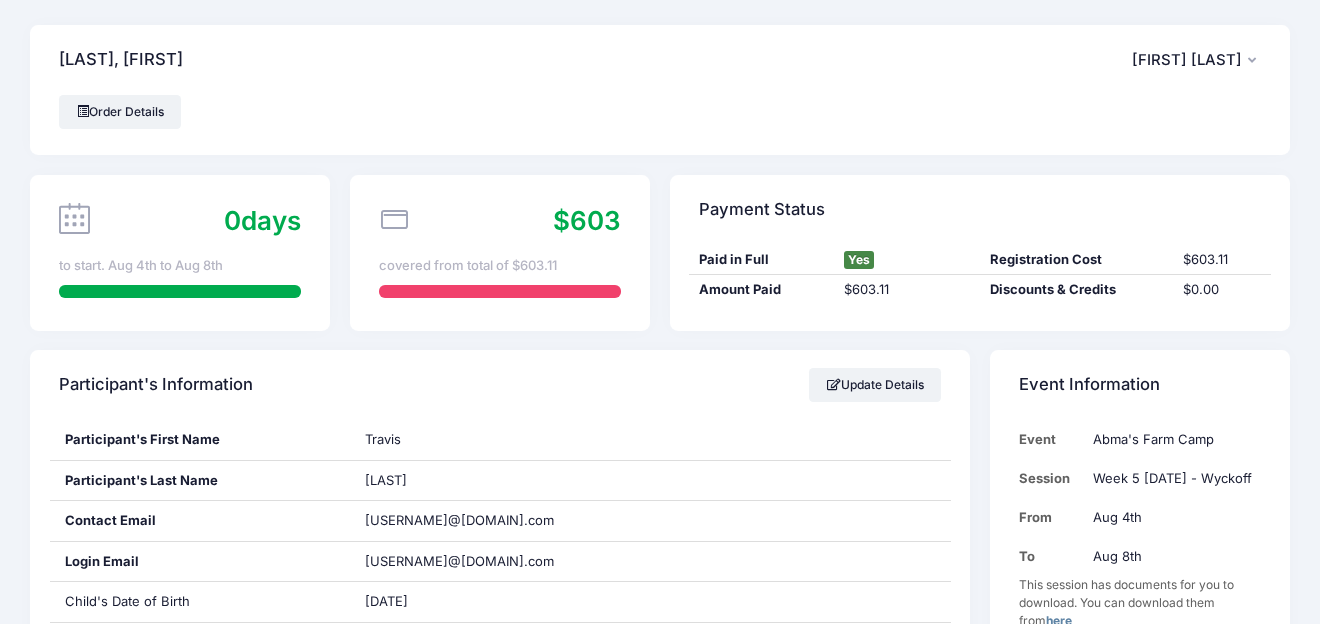click on "[FIRST] [LAST]" at bounding box center (1187, 60) 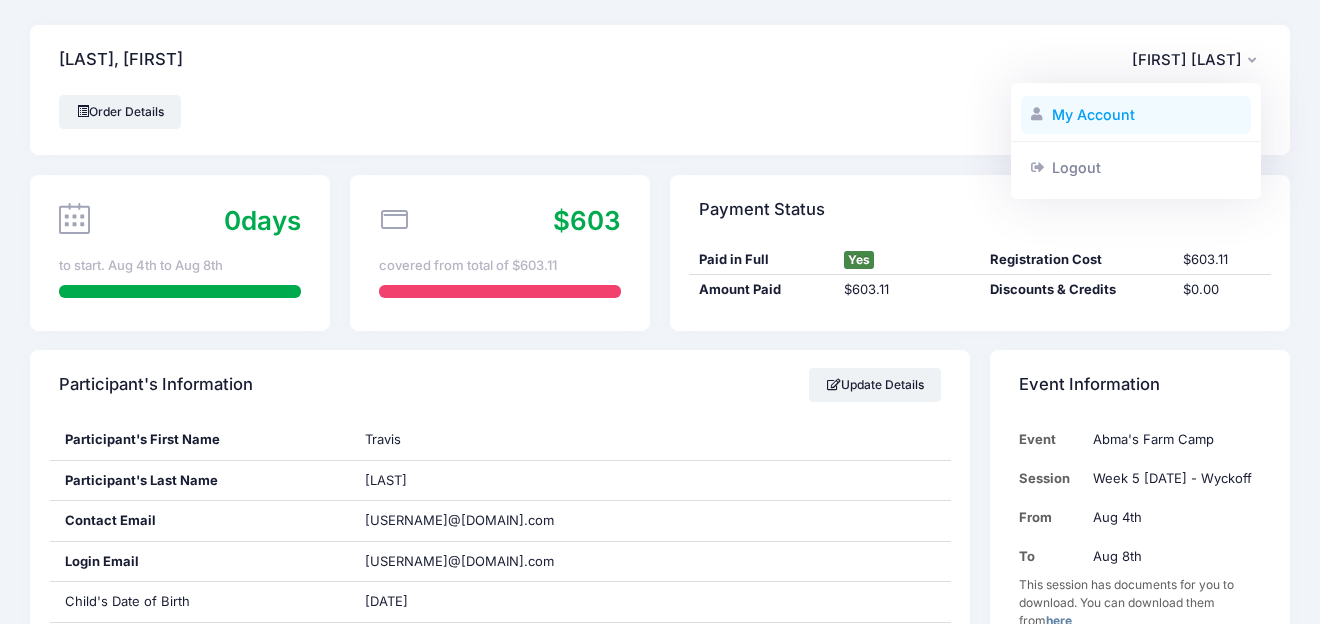 click on "My Account" at bounding box center (1136, 115) 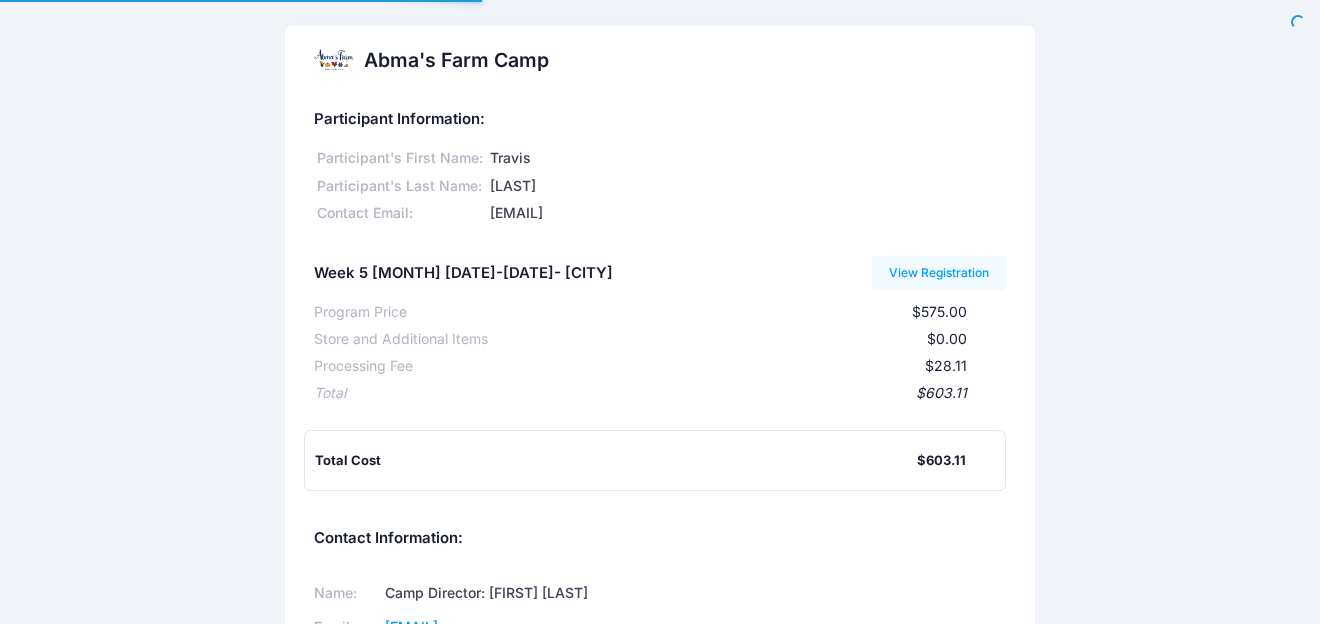 scroll, scrollTop: 0, scrollLeft: 0, axis: both 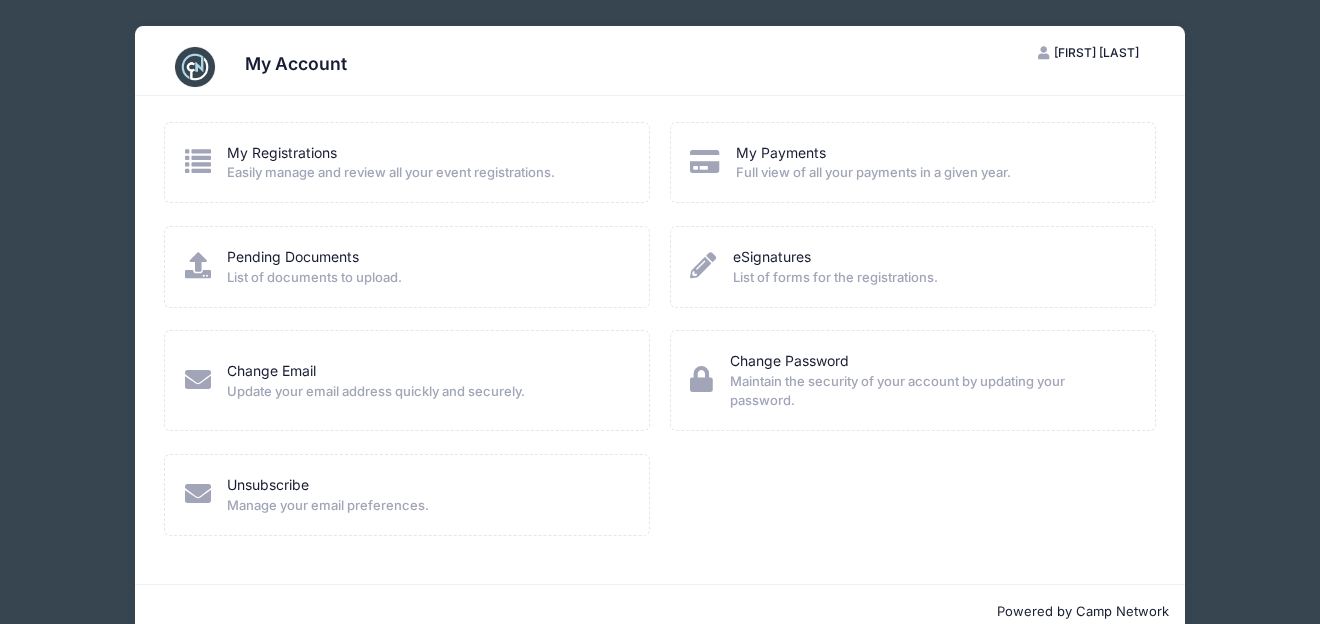 click on "[FIRST] [LAST]" at bounding box center [1096, 52] 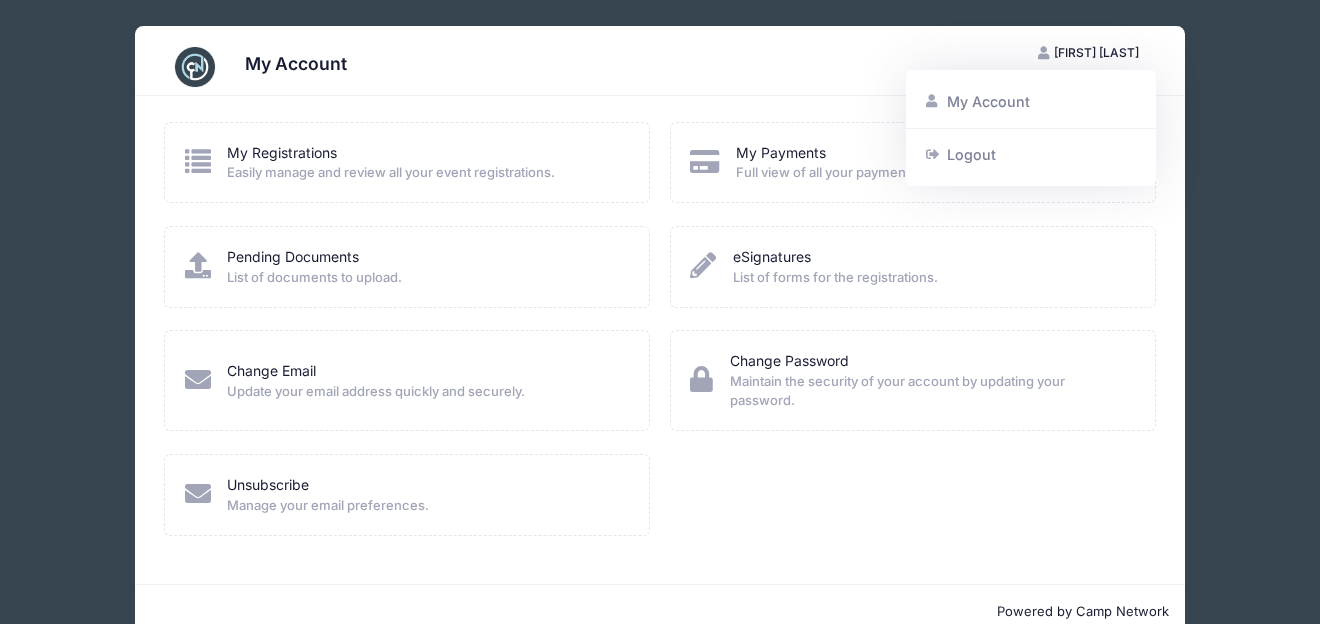 click on "My Account" at bounding box center [660, 67] 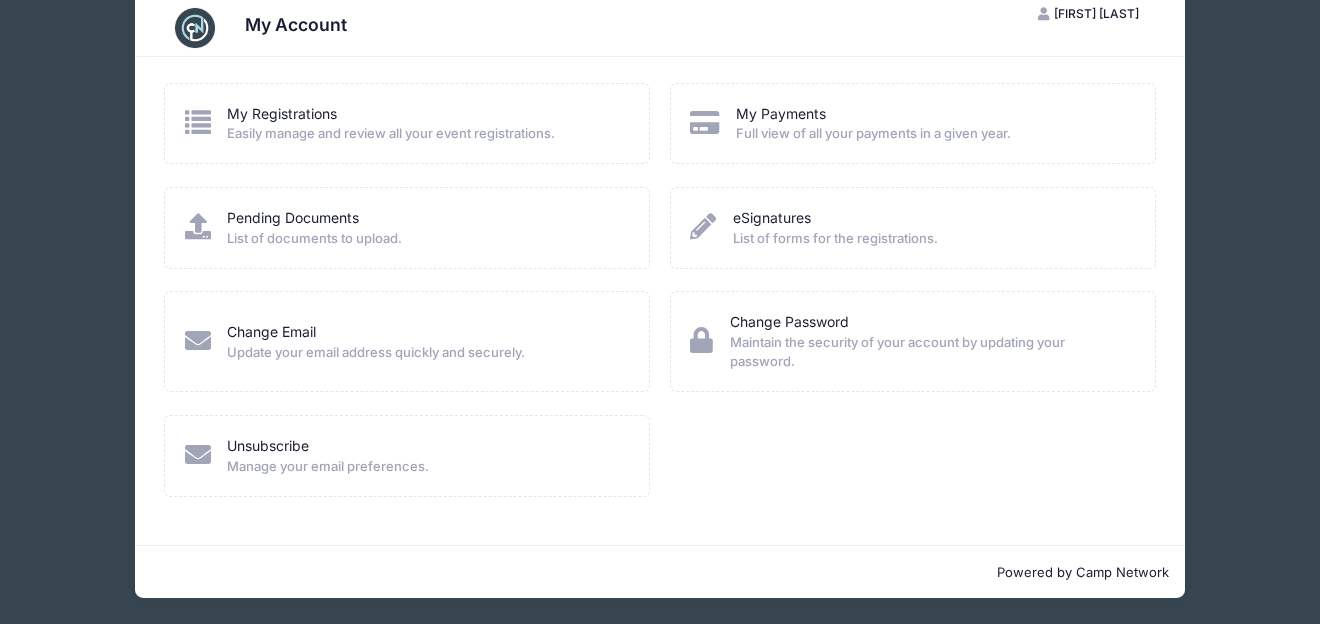 scroll, scrollTop: 0, scrollLeft: 0, axis: both 